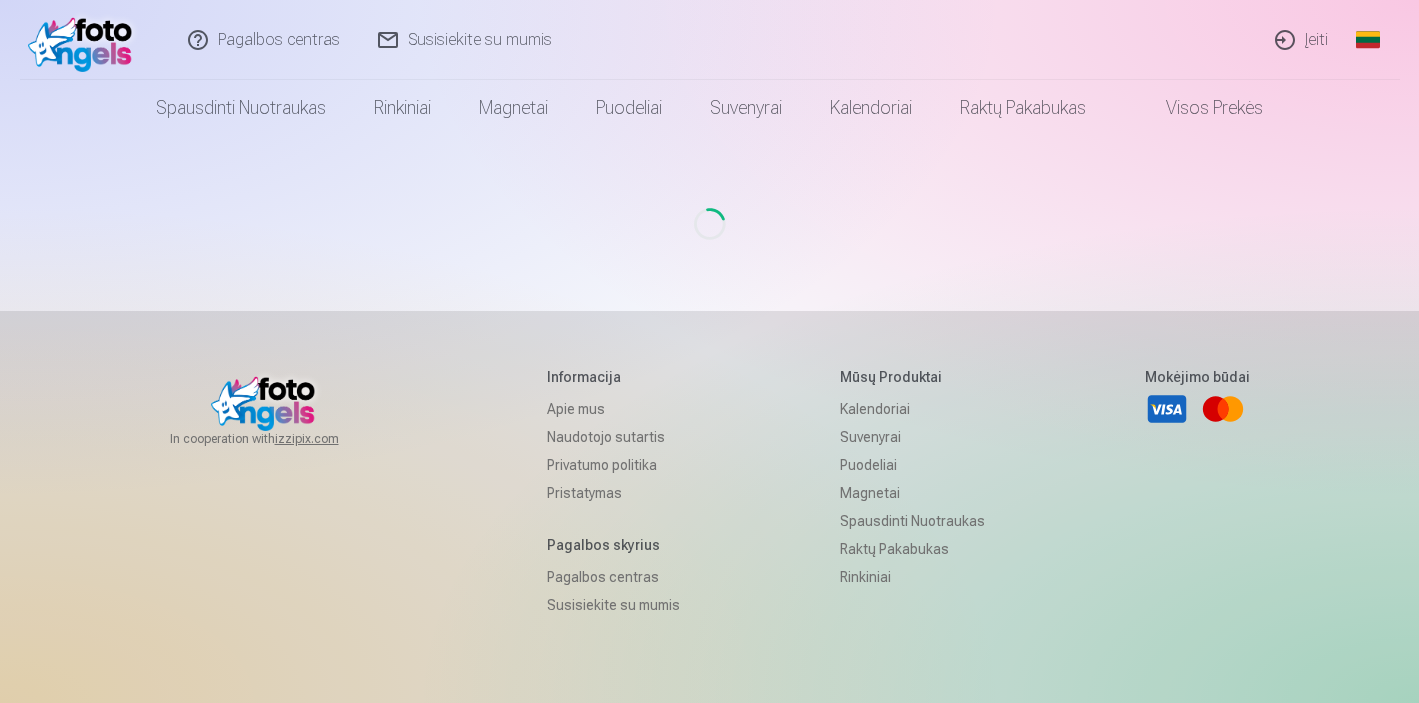 scroll, scrollTop: 0, scrollLeft: 0, axis: both 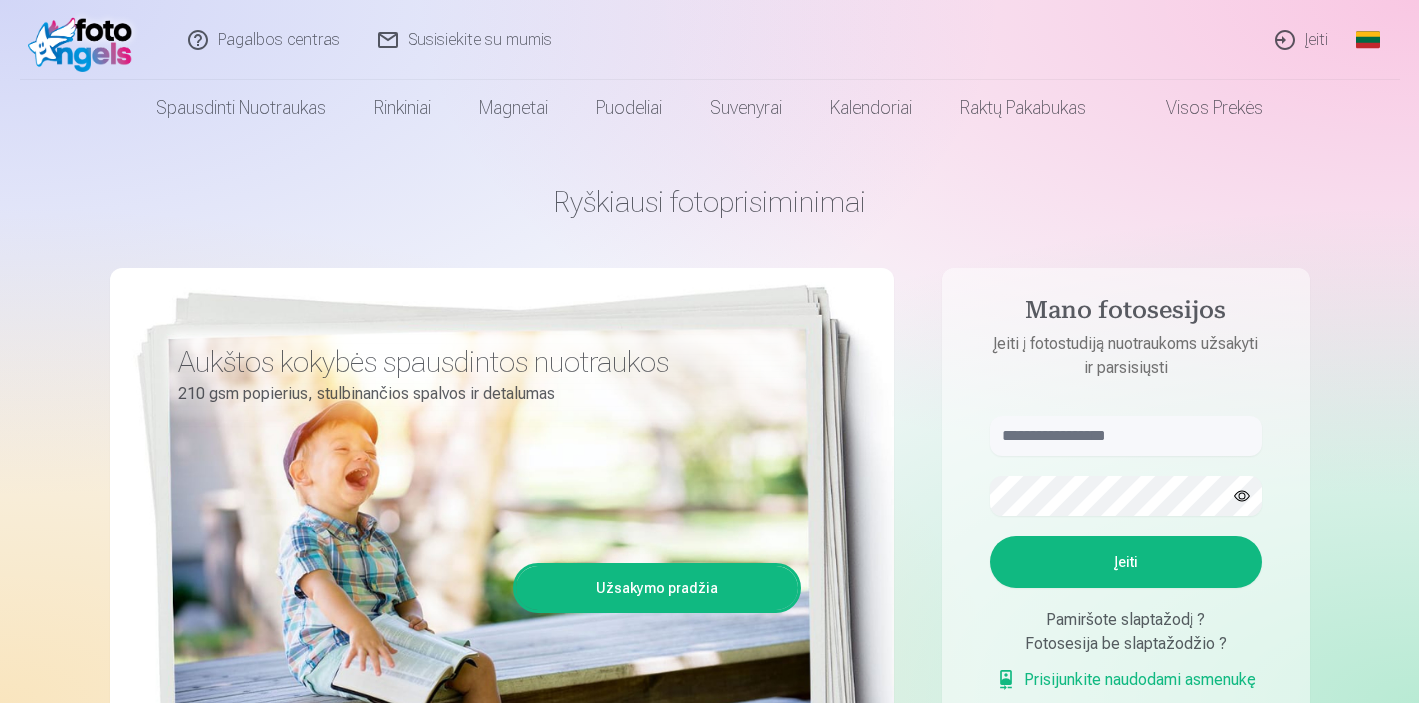 click on "Įeiti" at bounding box center [1302, 40] 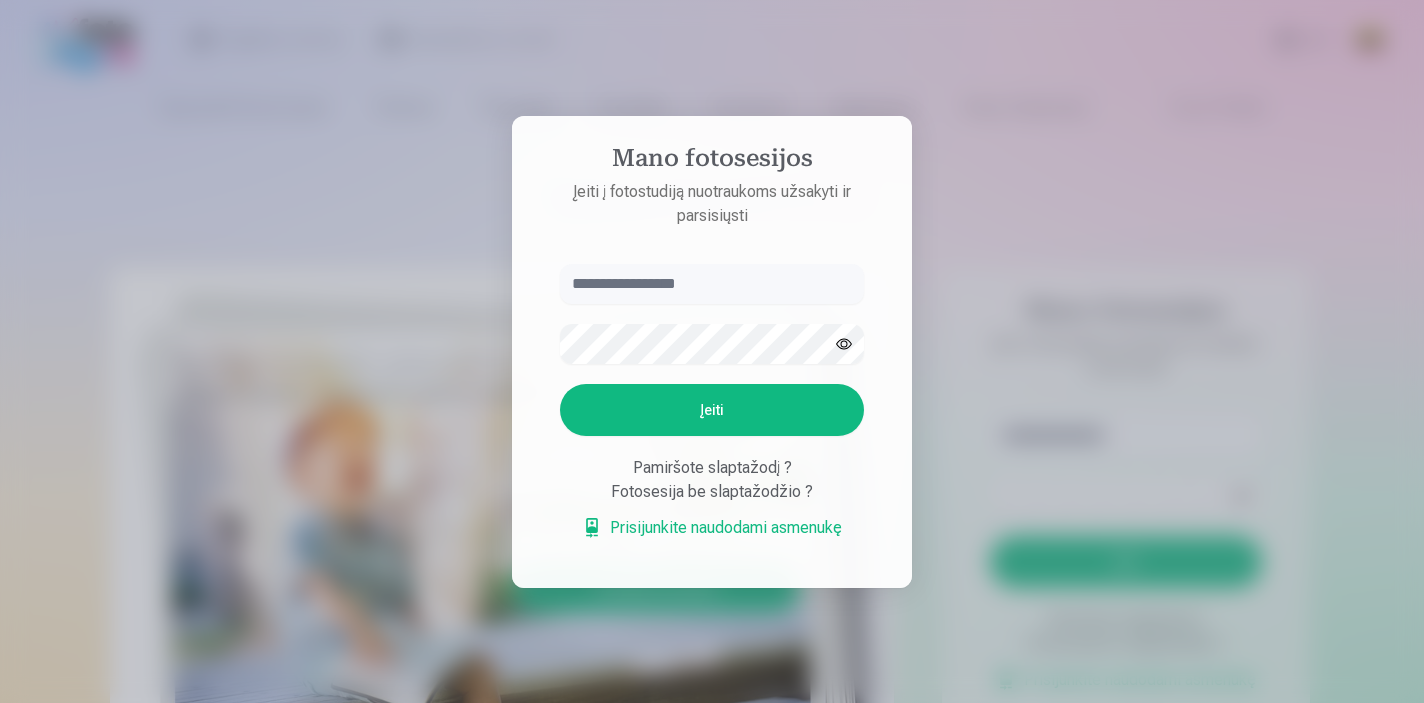 click on "Prisijunkite naudodami asmenukę" at bounding box center (712, 528) 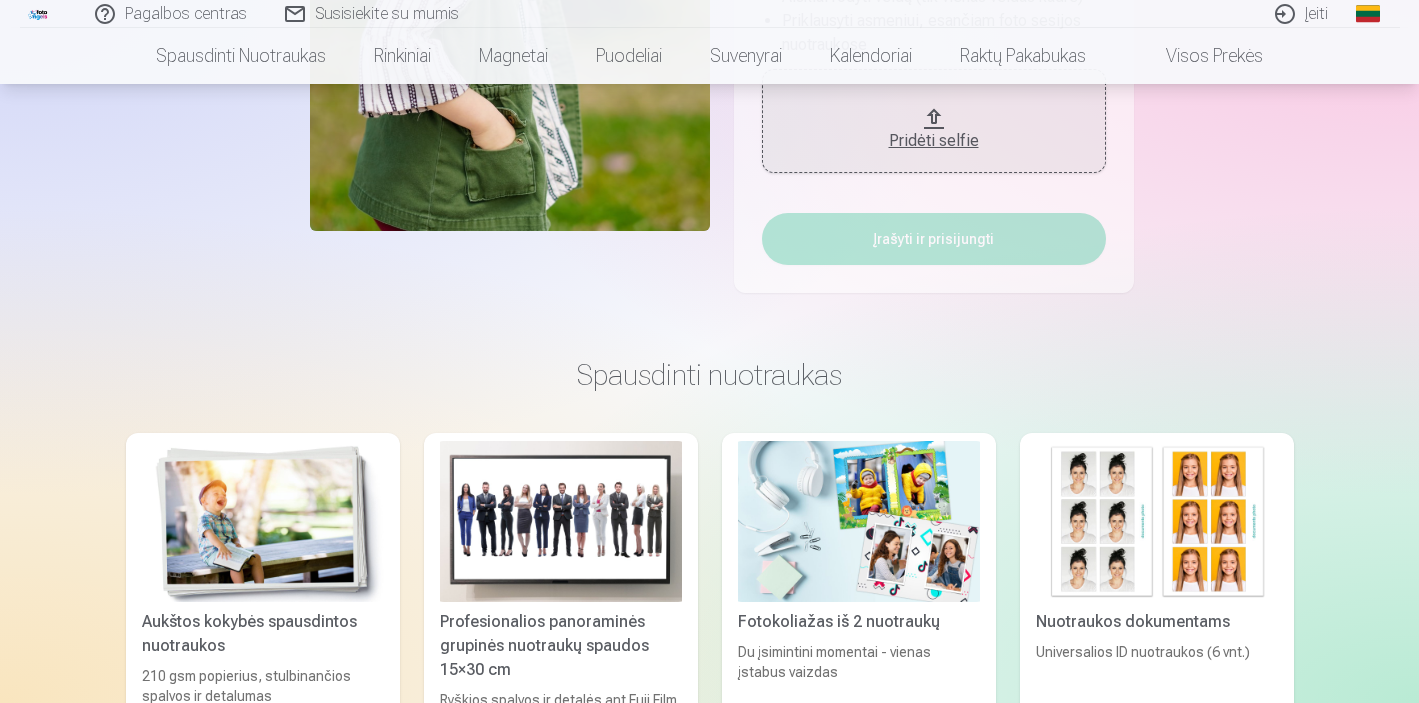 scroll, scrollTop: 0, scrollLeft: 0, axis: both 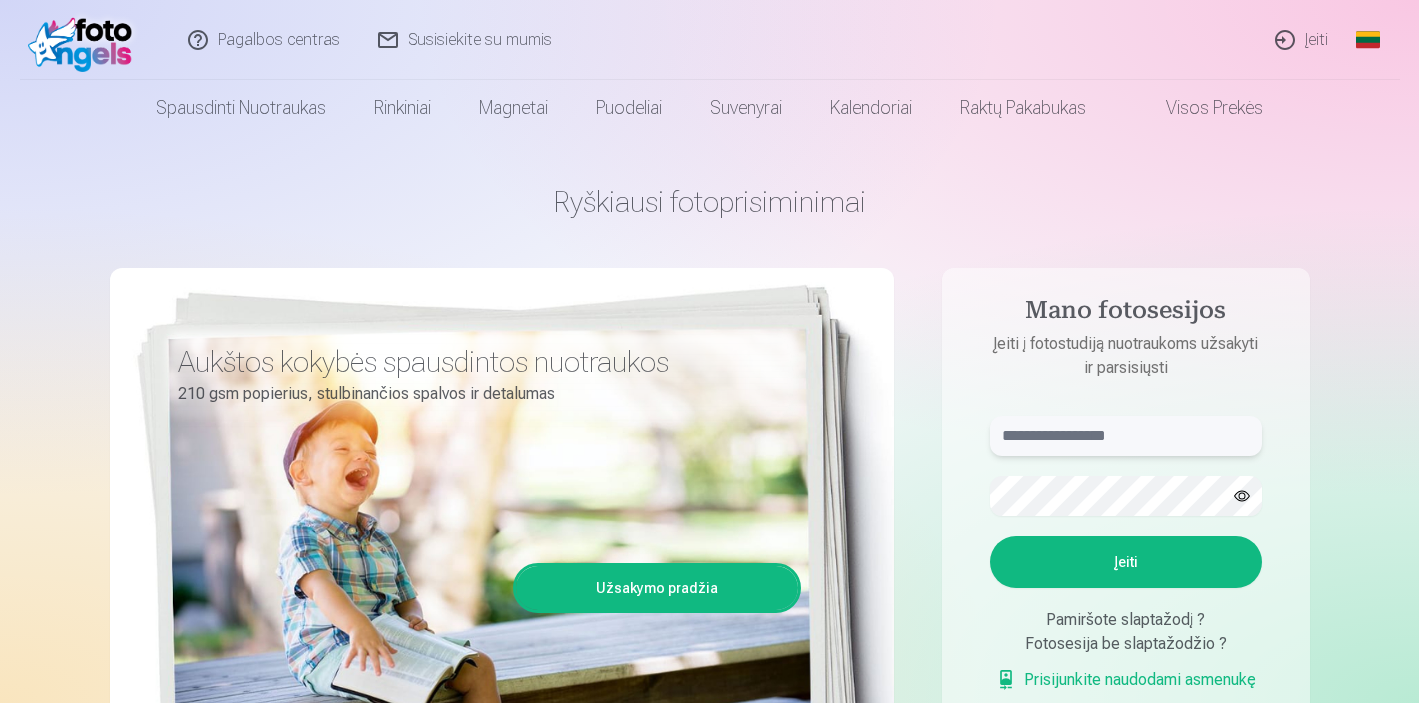 click at bounding box center (1126, 436) 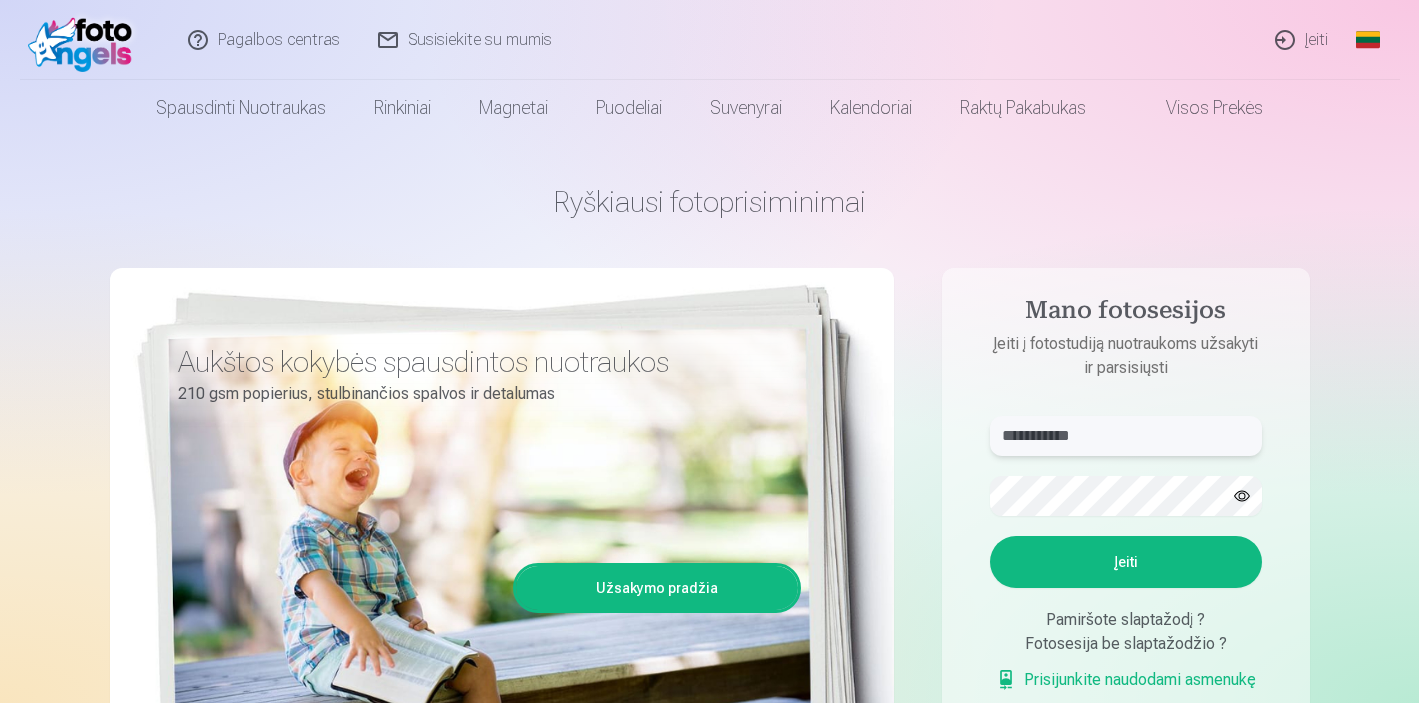 type on "**********" 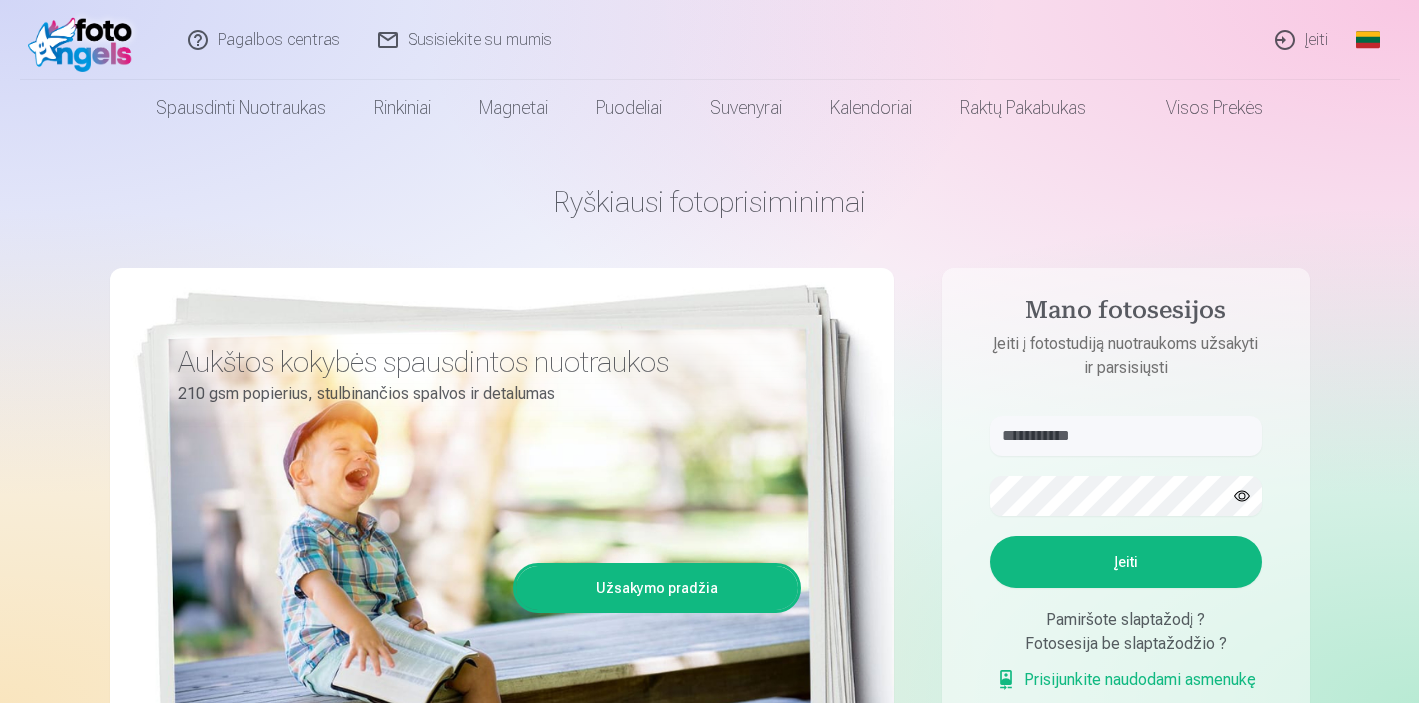 click at bounding box center [1242, 496] 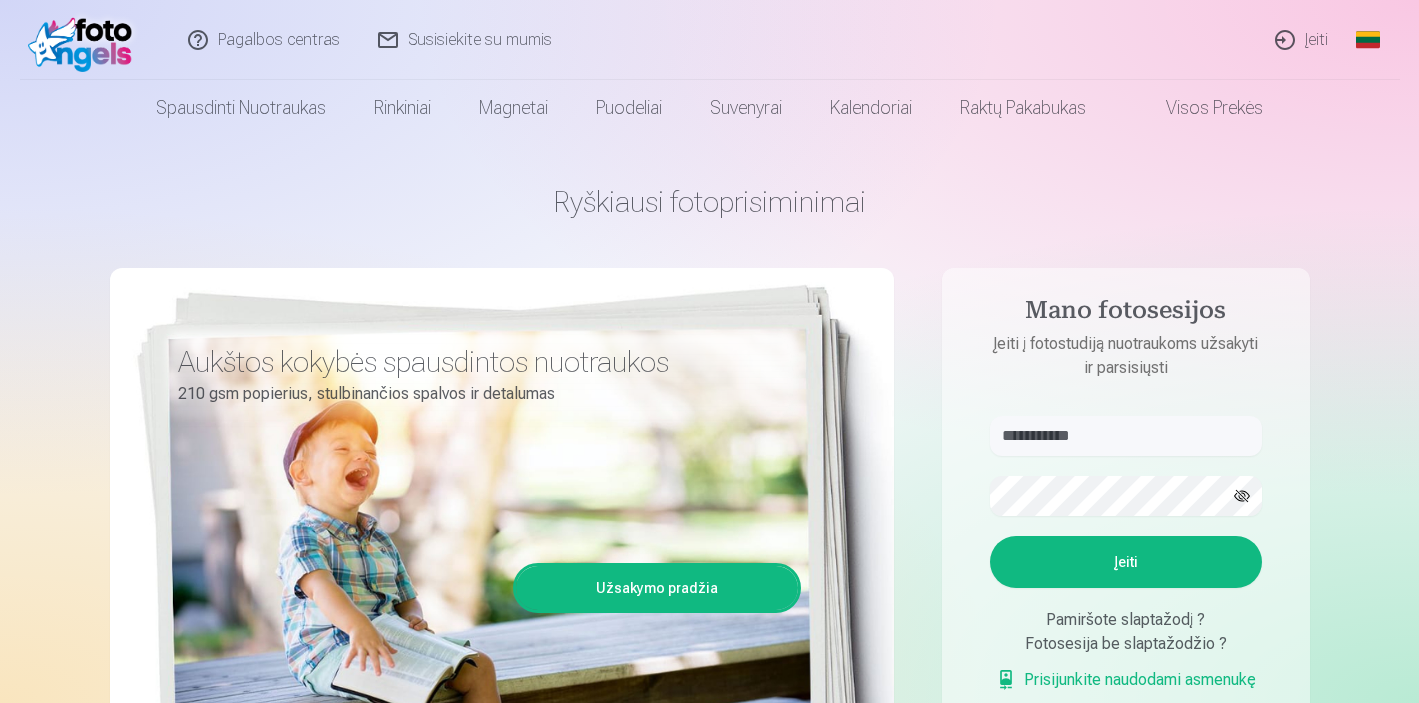 click on "Įeiti" at bounding box center (1126, 562) 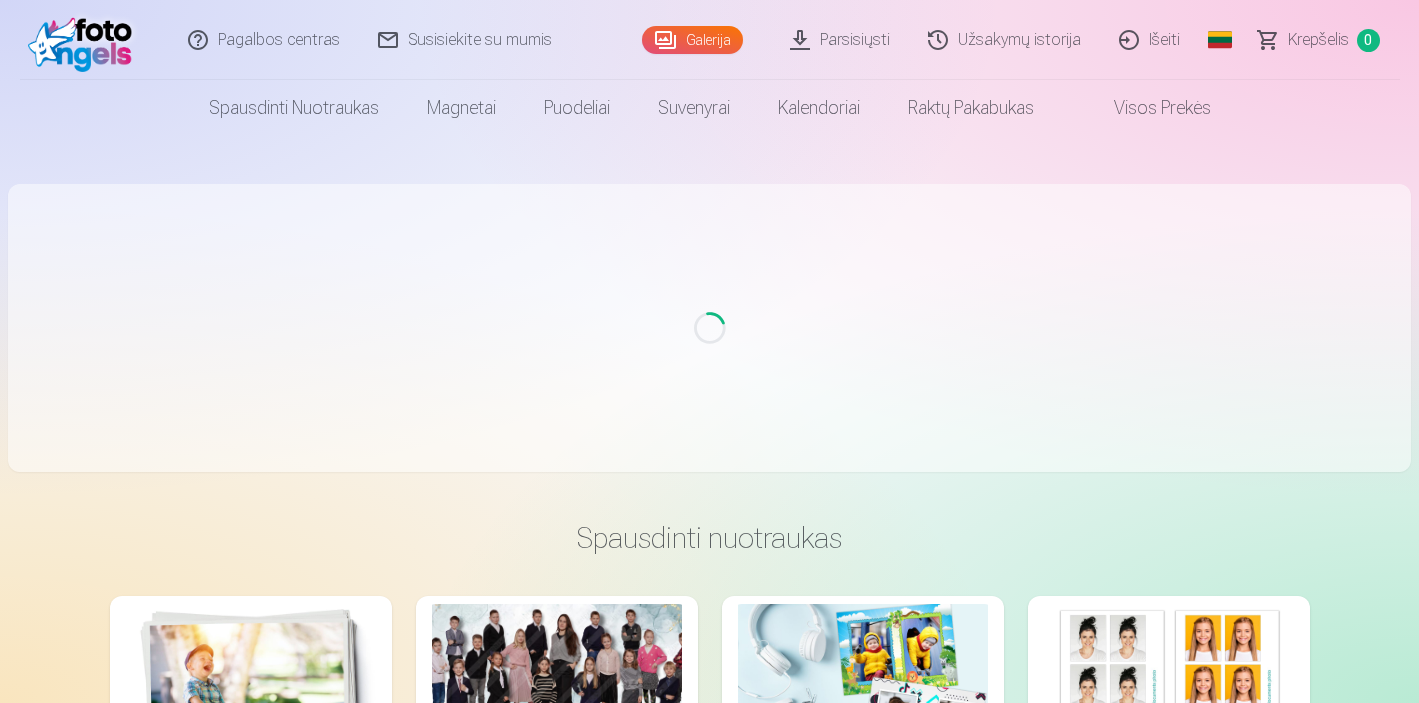 scroll, scrollTop: 0, scrollLeft: 0, axis: both 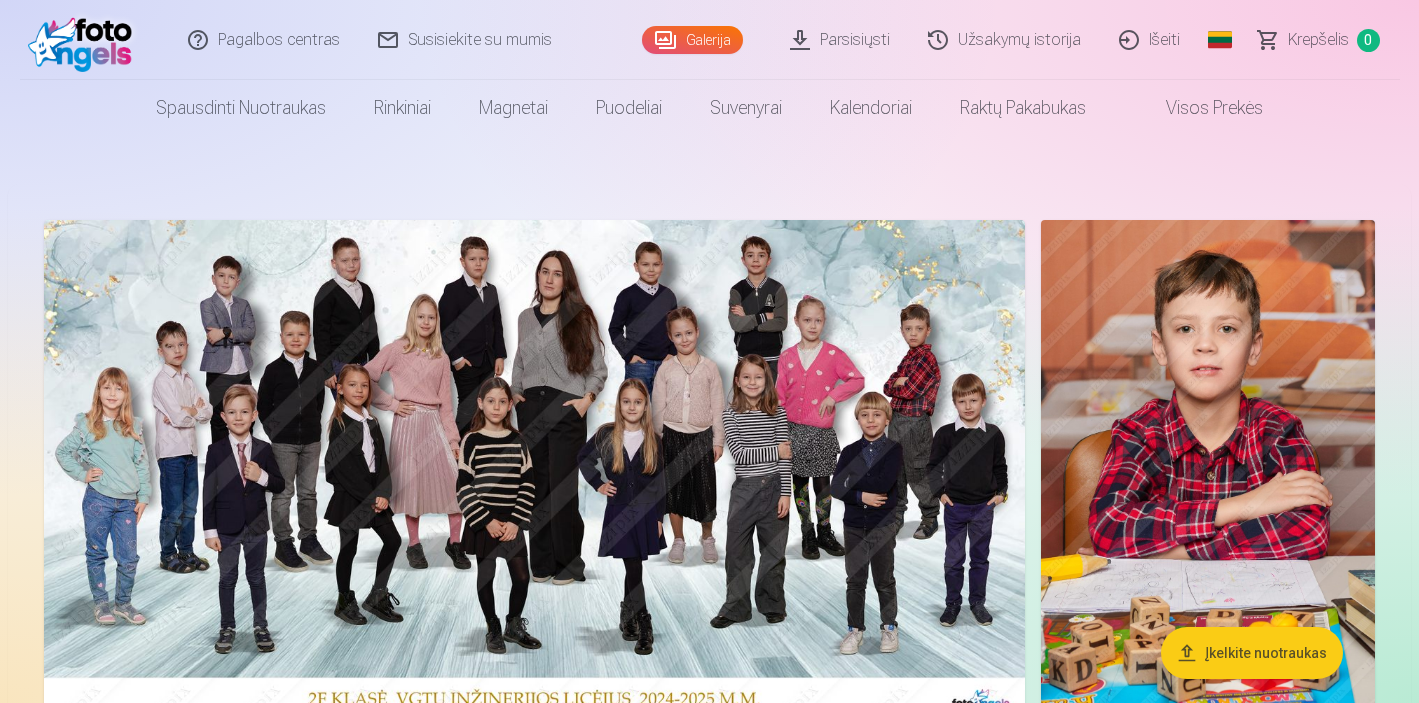 click on "Parsisiųsti" at bounding box center (841, 40) 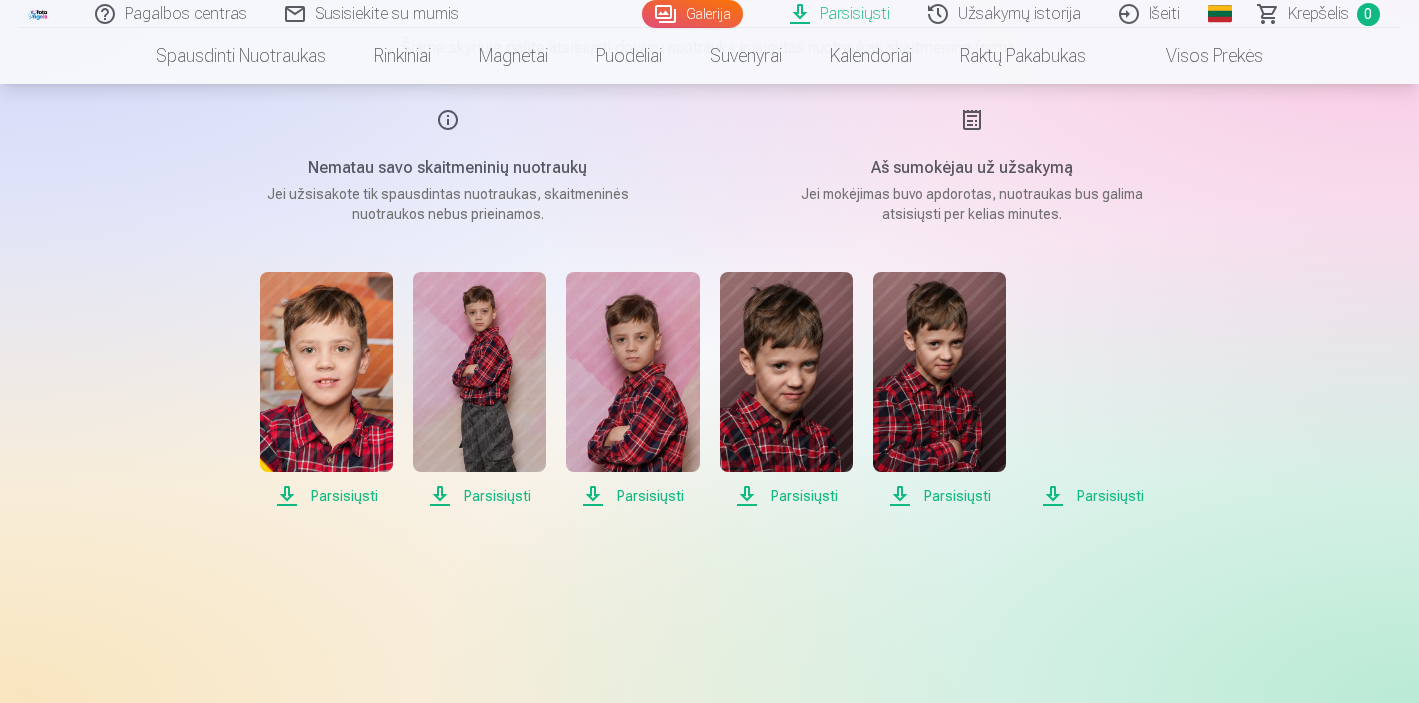 scroll, scrollTop: 236, scrollLeft: 0, axis: vertical 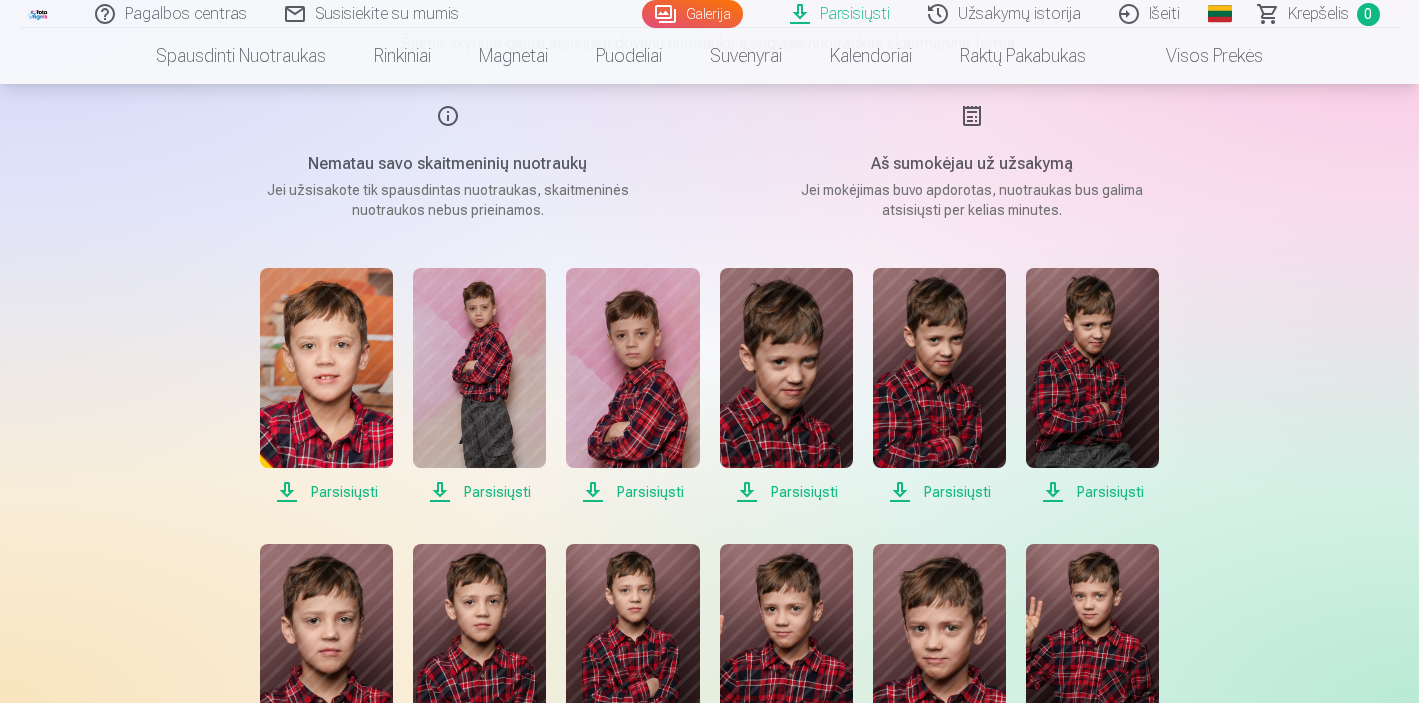 click on "Parsisiųsti" at bounding box center (326, 492) 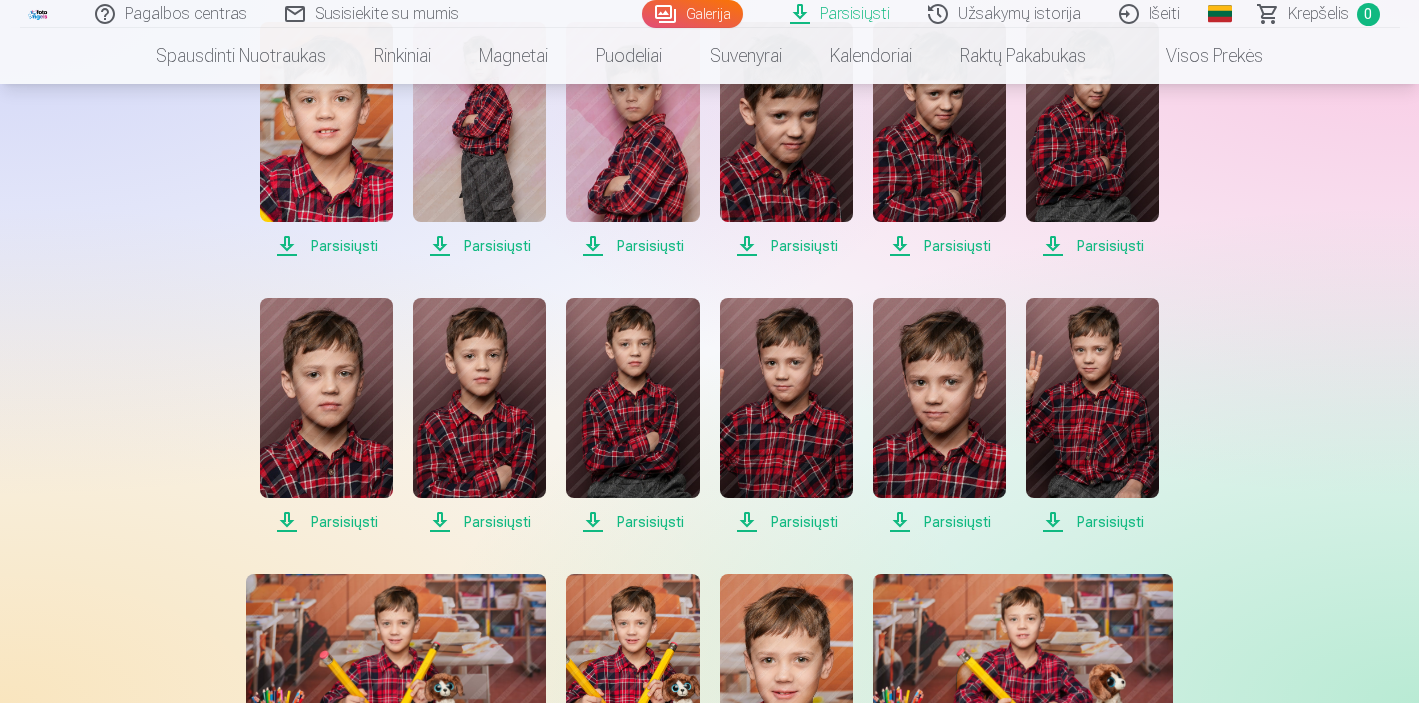 scroll, scrollTop: 487, scrollLeft: 0, axis: vertical 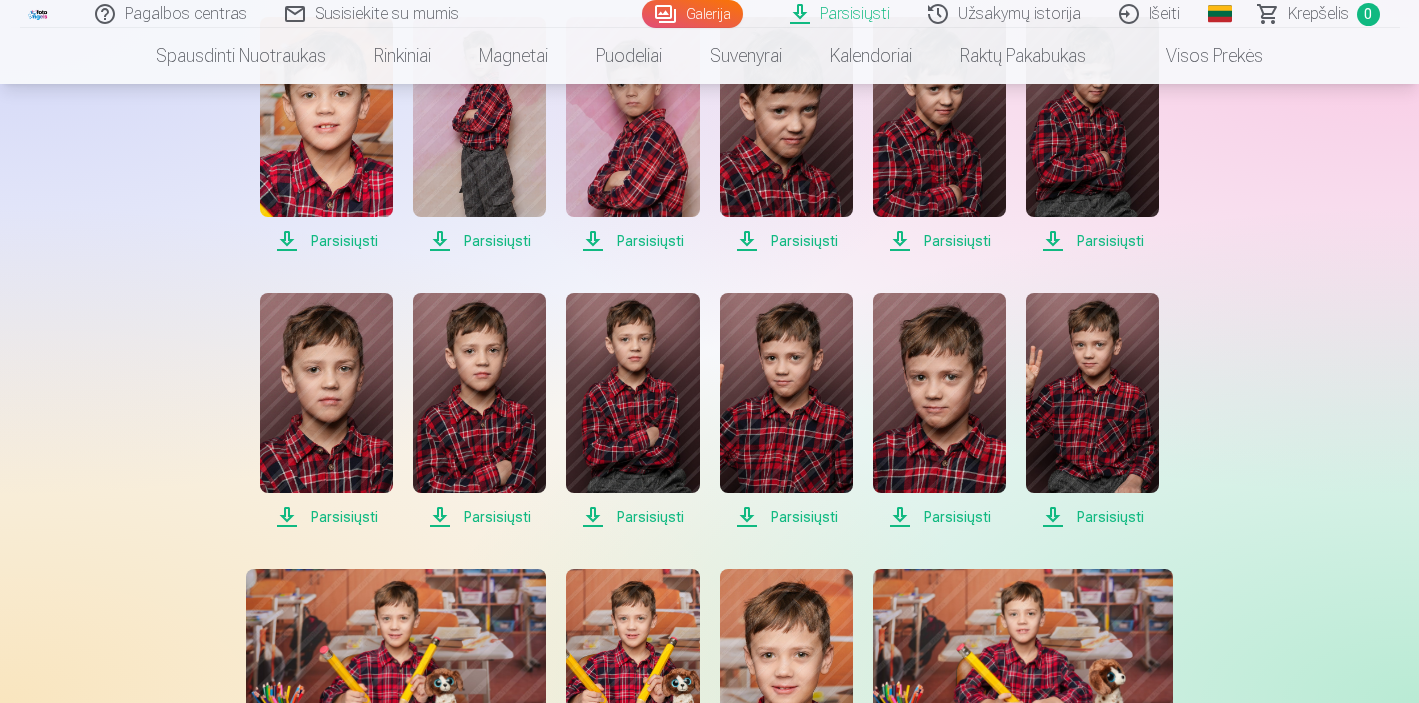 click on "Parsisiųsti" at bounding box center [326, 517] 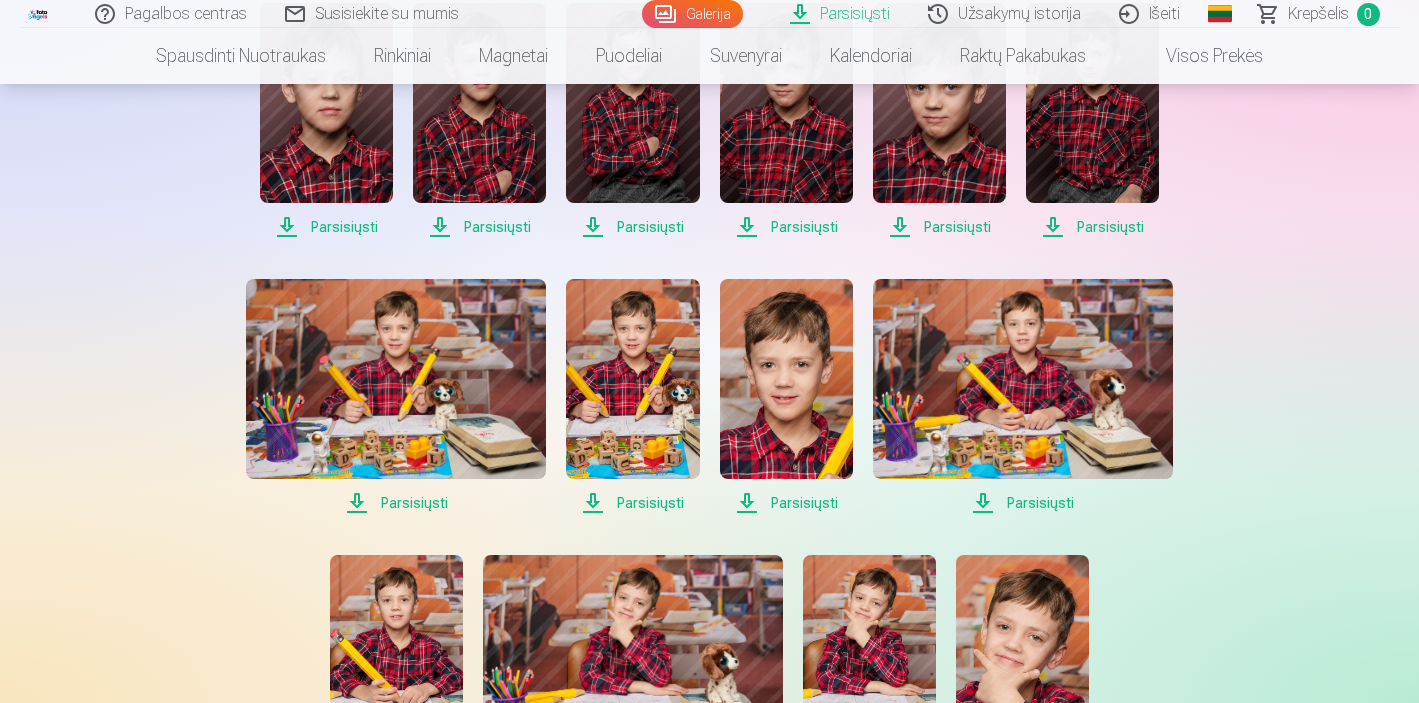scroll, scrollTop: 820, scrollLeft: 0, axis: vertical 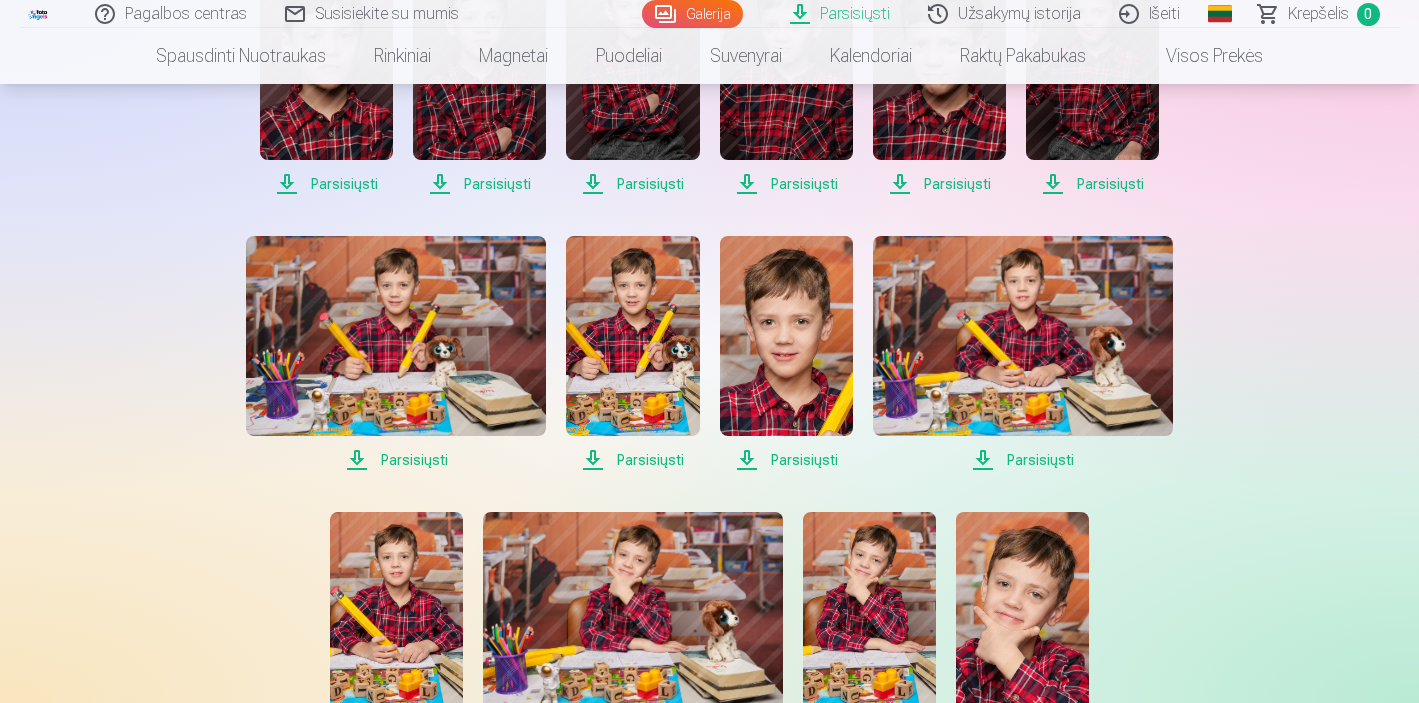 click on "Parsisiųsti" at bounding box center [396, 460] 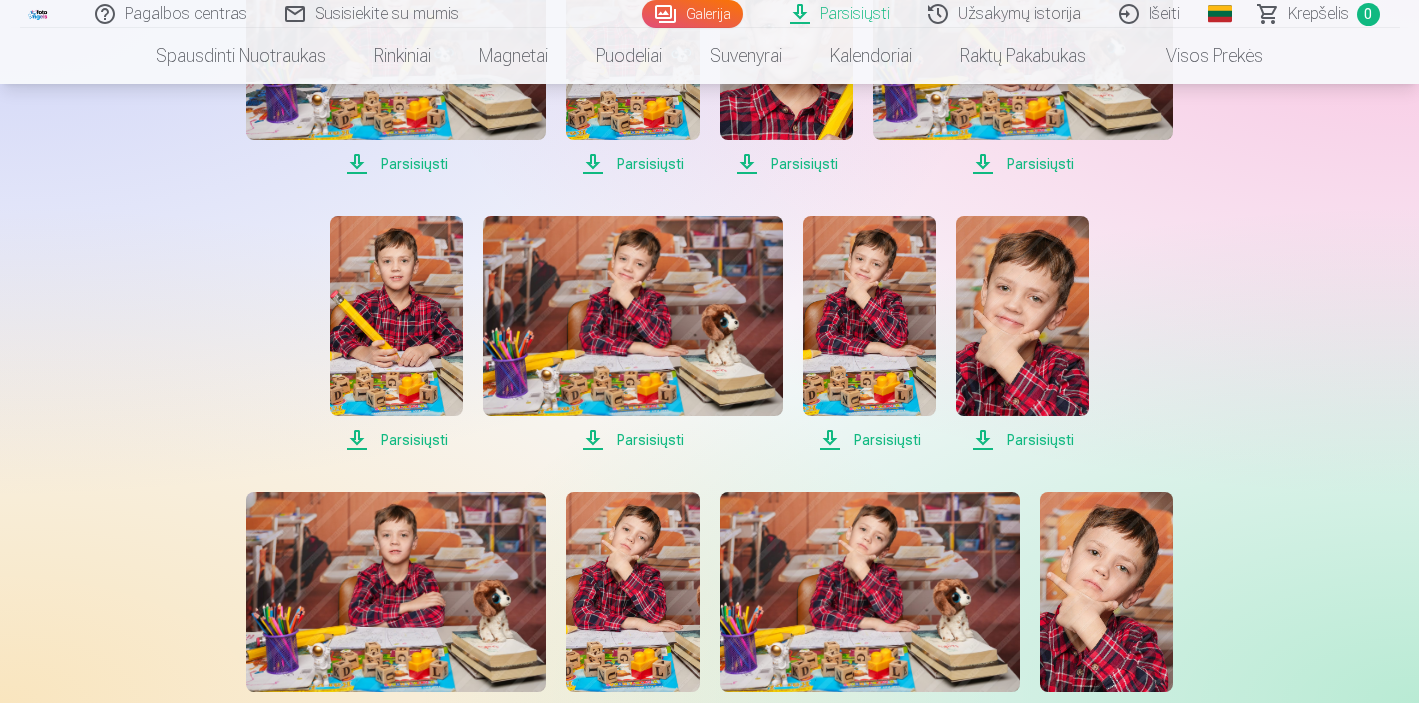 scroll, scrollTop: 1117, scrollLeft: 0, axis: vertical 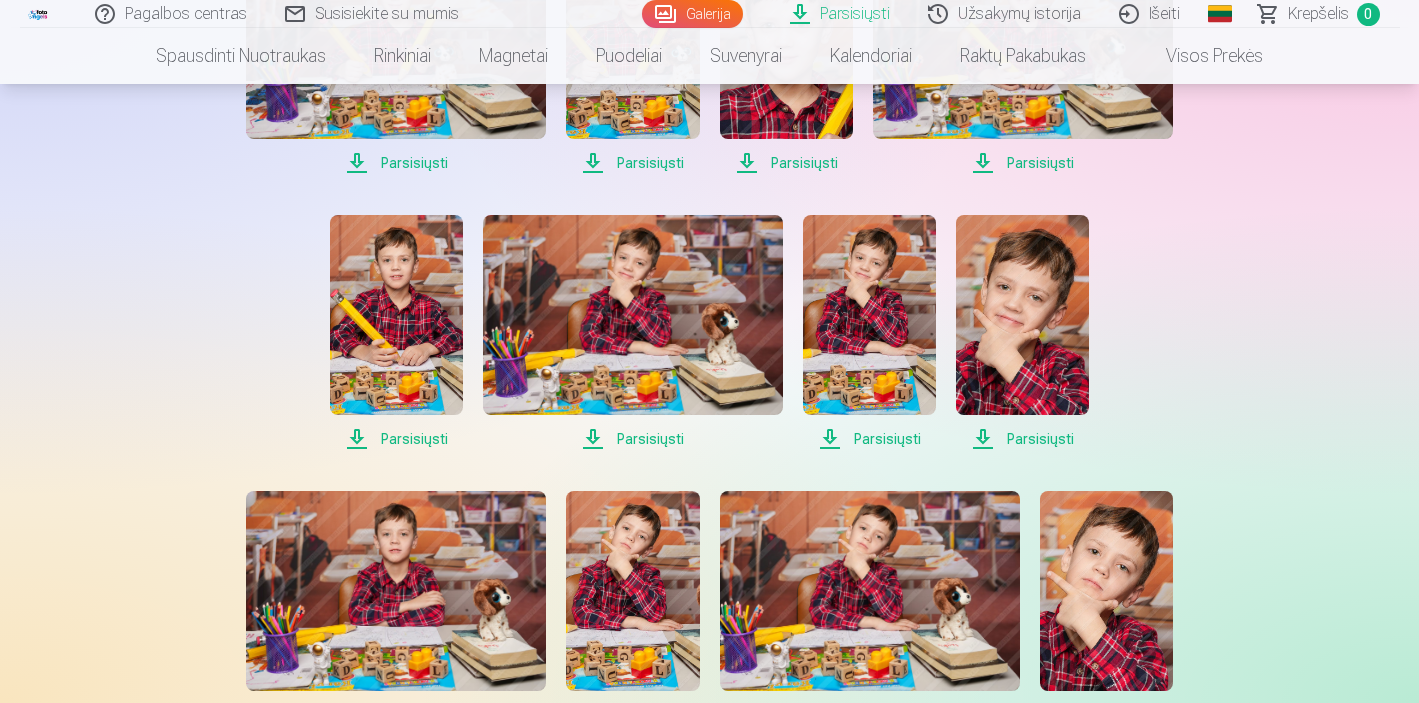 click on "Parsisiųsti" at bounding box center [396, 439] 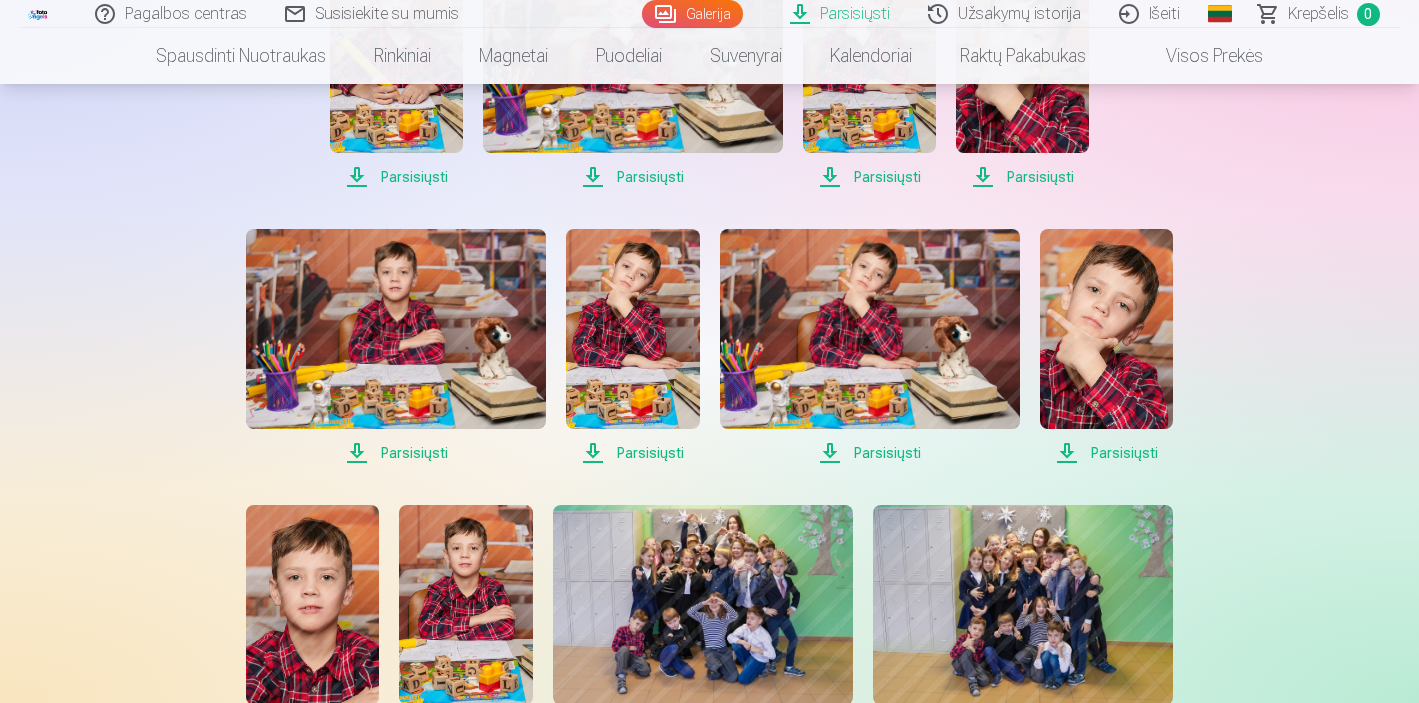 scroll, scrollTop: 1380, scrollLeft: 0, axis: vertical 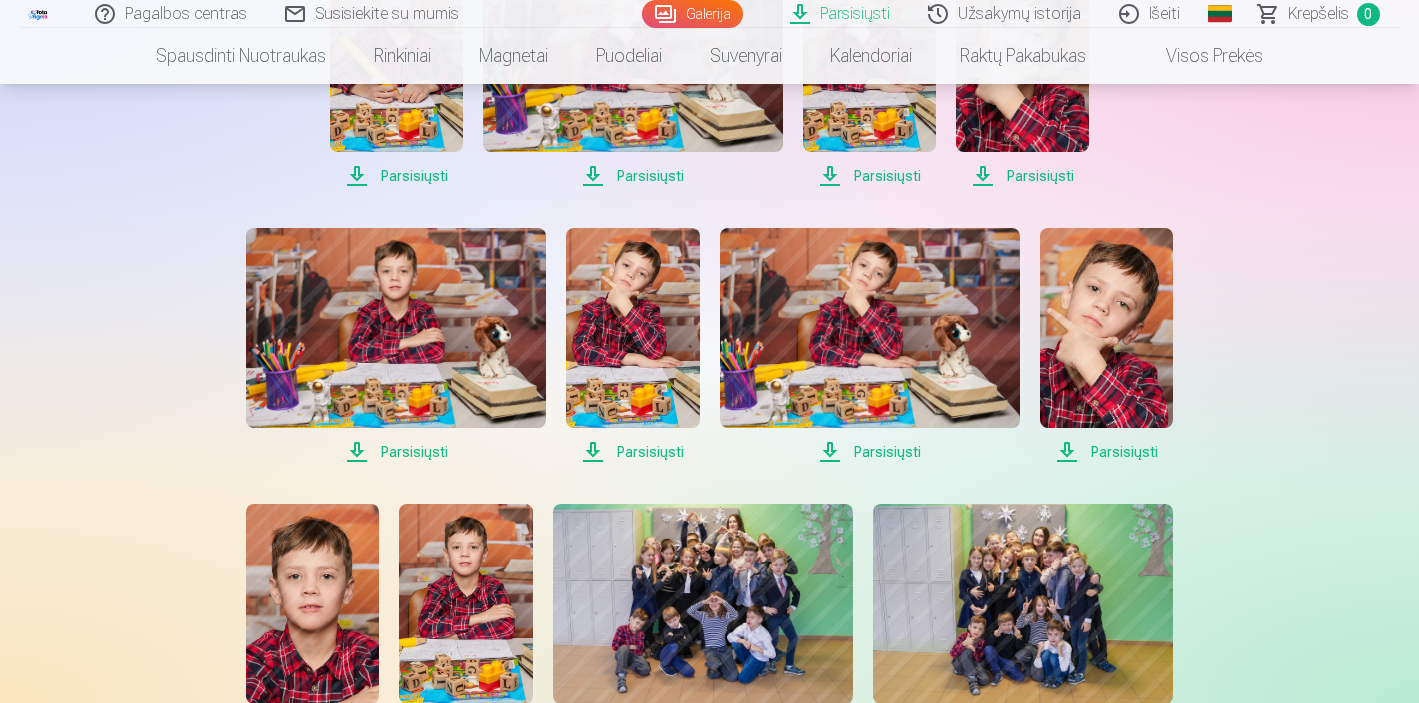 click on "Parsisiųsti" at bounding box center (396, 452) 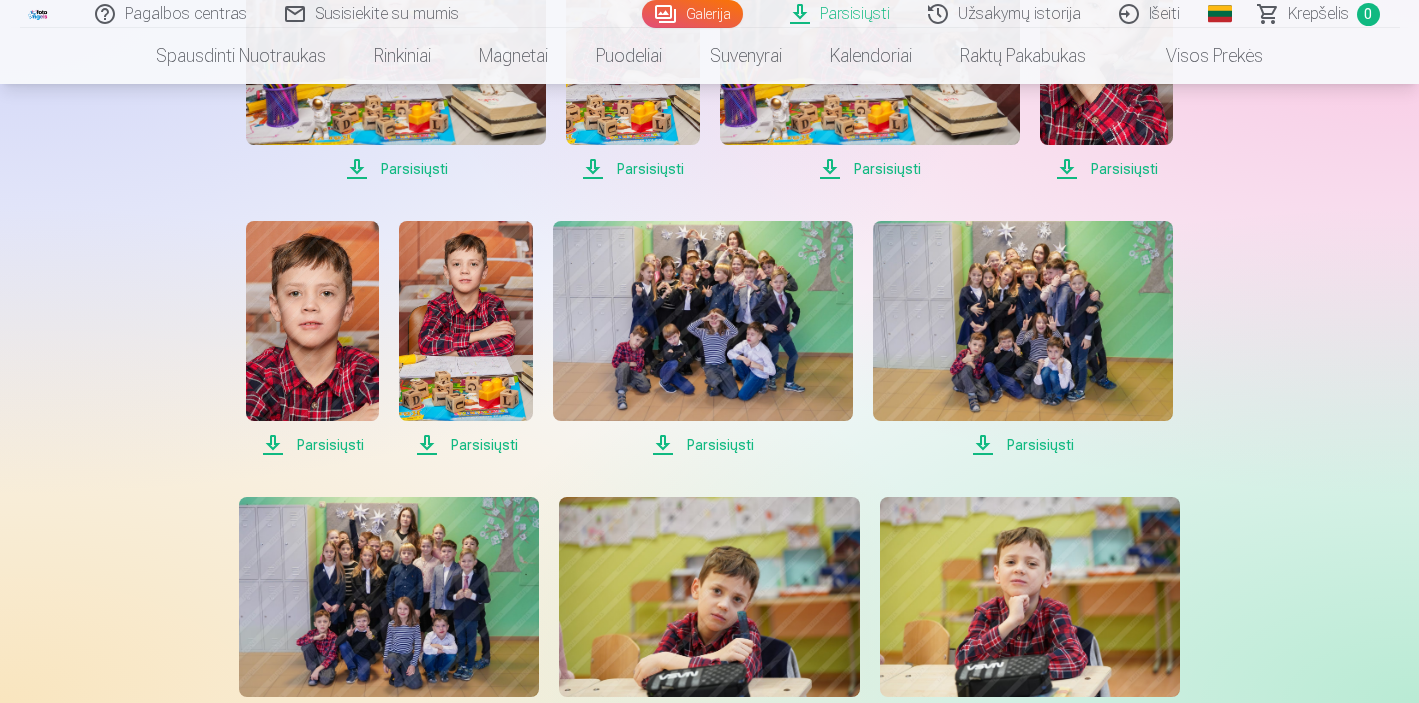 scroll, scrollTop: 1668, scrollLeft: 0, axis: vertical 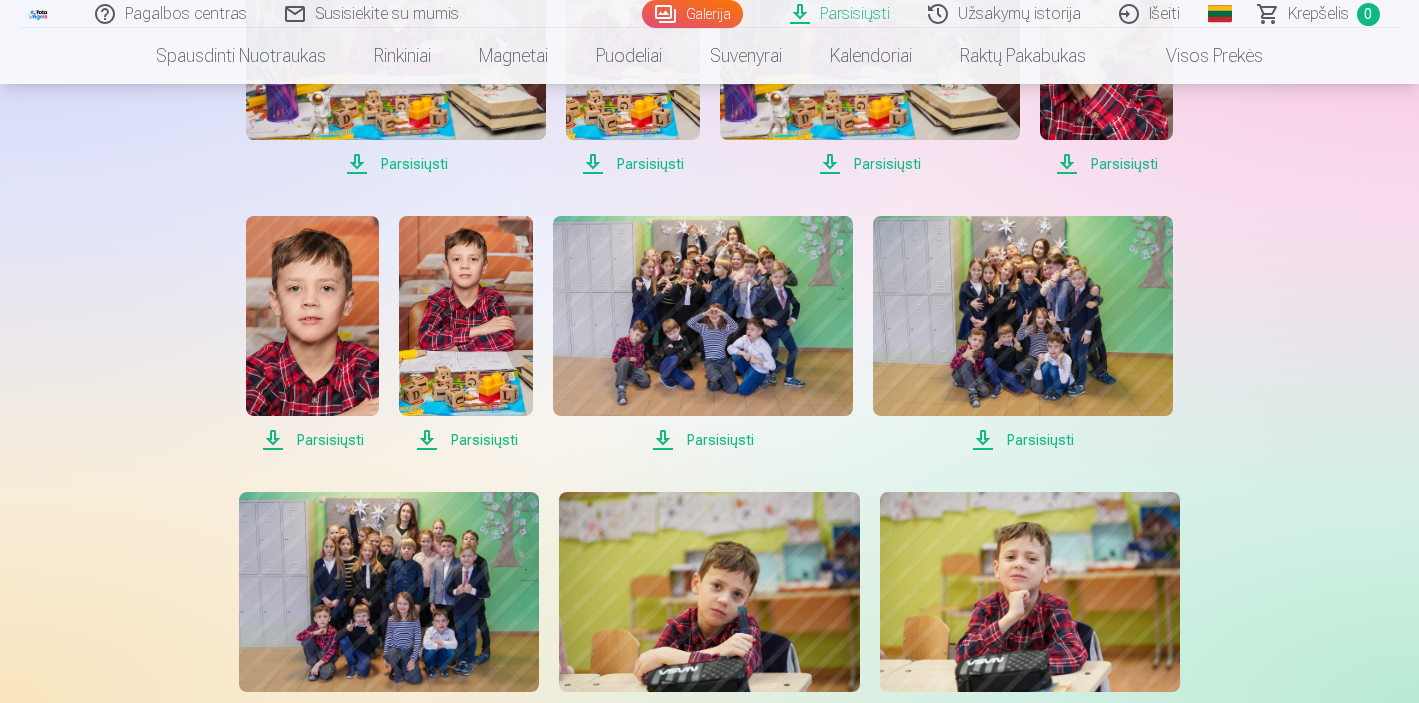 click on "Parsisiųsti" at bounding box center [312, 440] 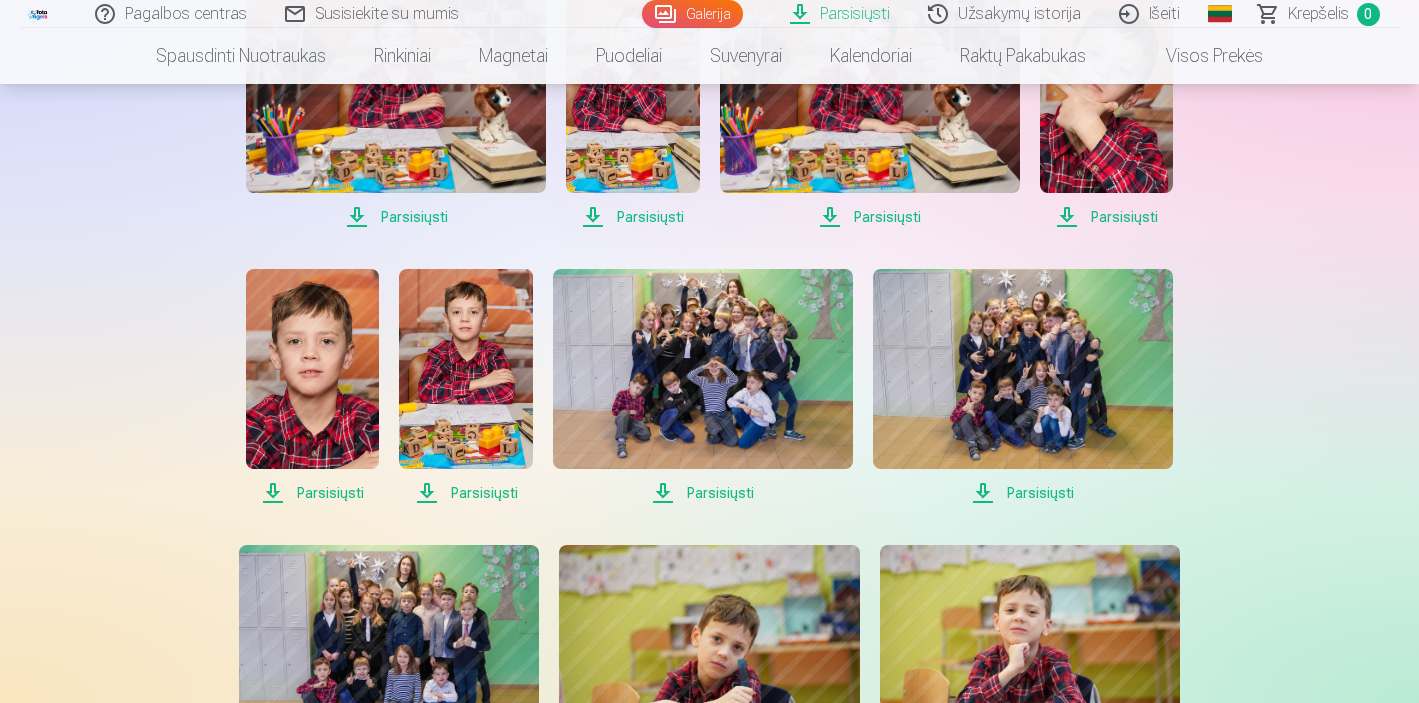 scroll, scrollTop: 1607, scrollLeft: 0, axis: vertical 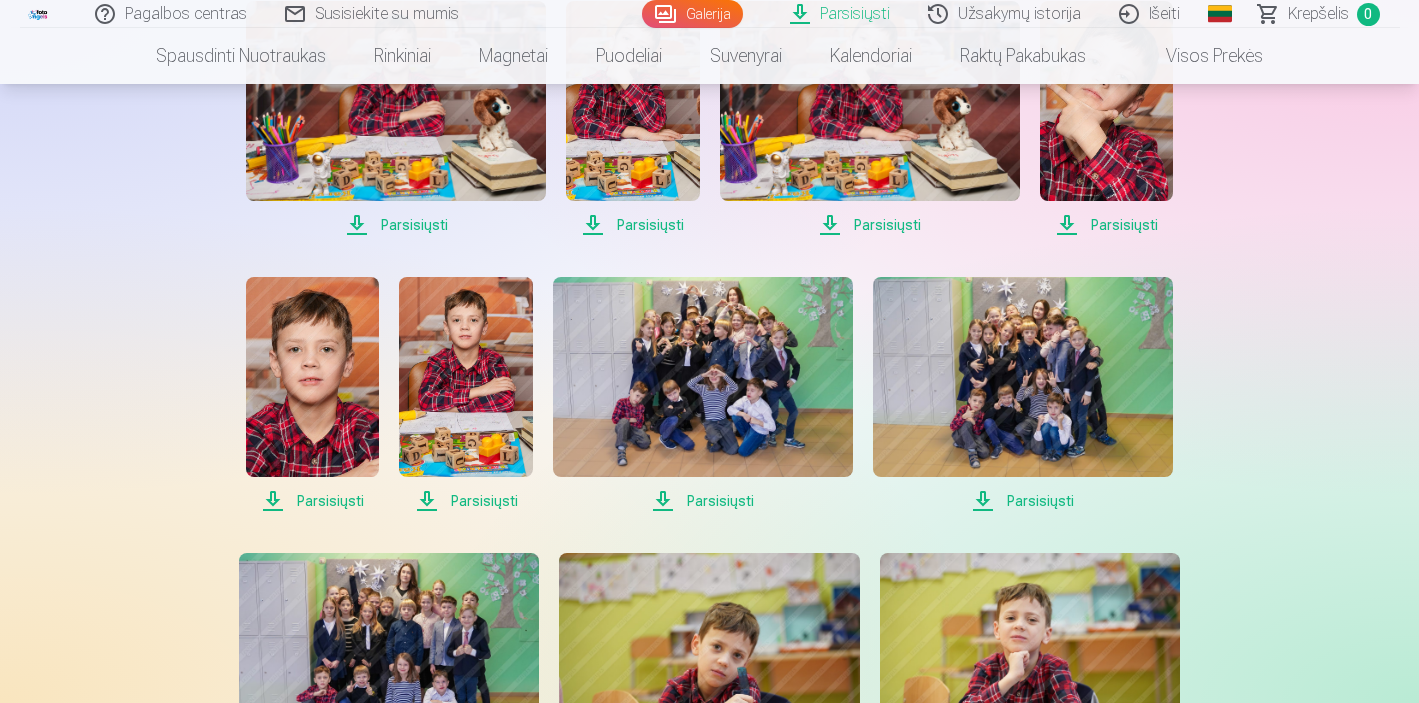 click on "Parsisiųsti" at bounding box center [1023, 501] 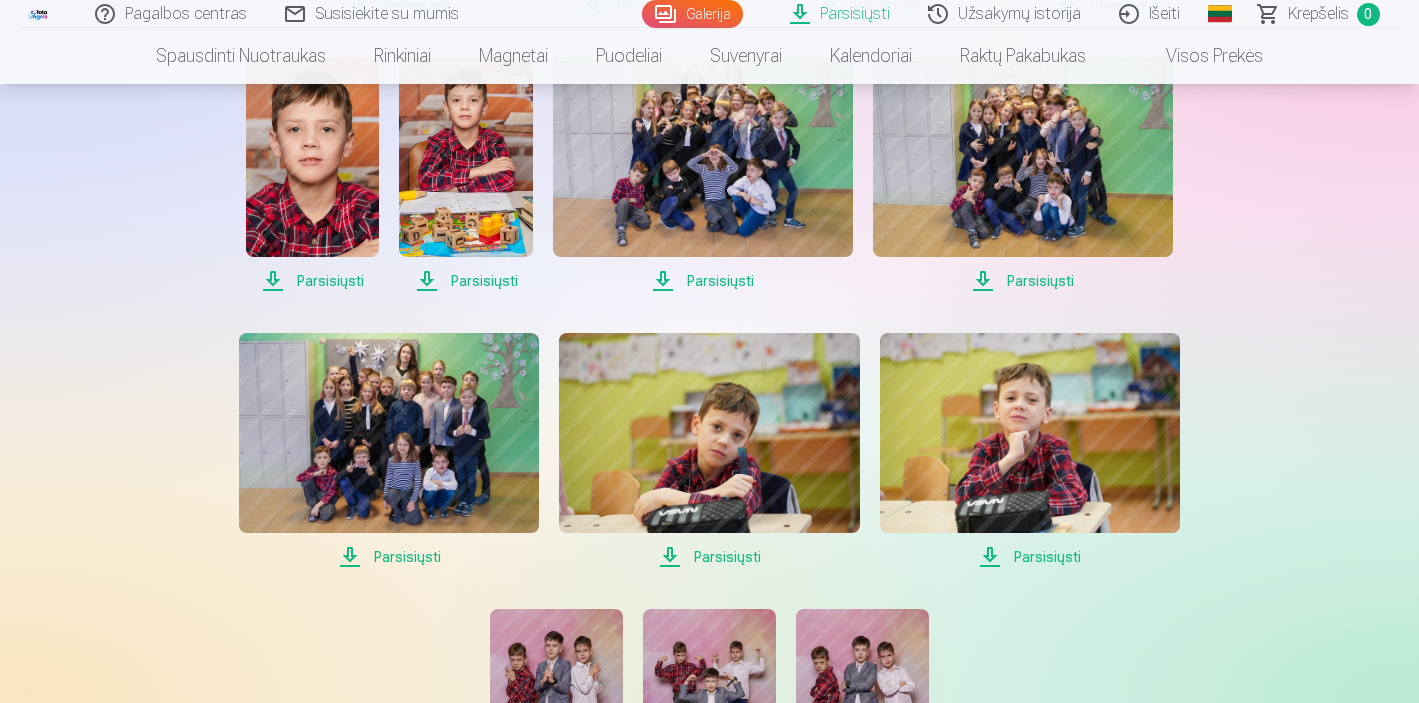 scroll, scrollTop: 1851, scrollLeft: 0, axis: vertical 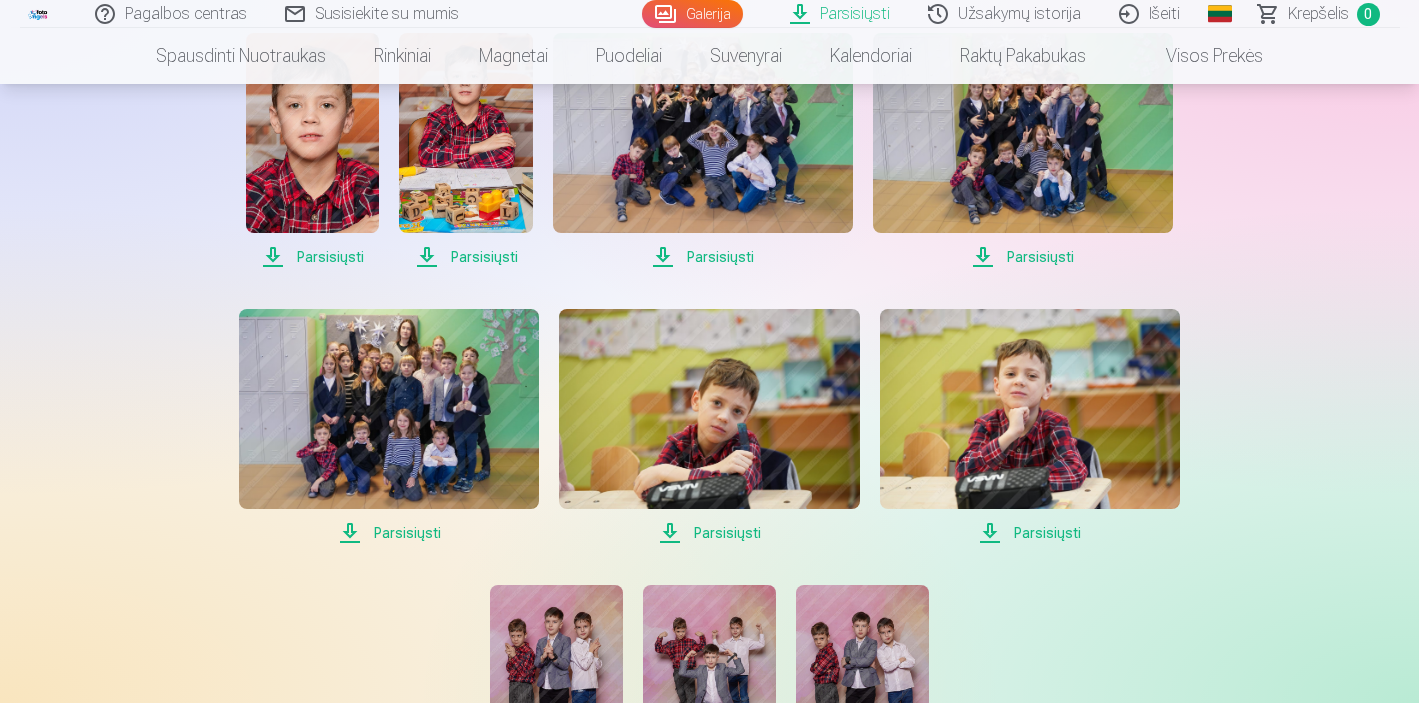 click on "Parsisiųsti" at bounding box center [389, 533] 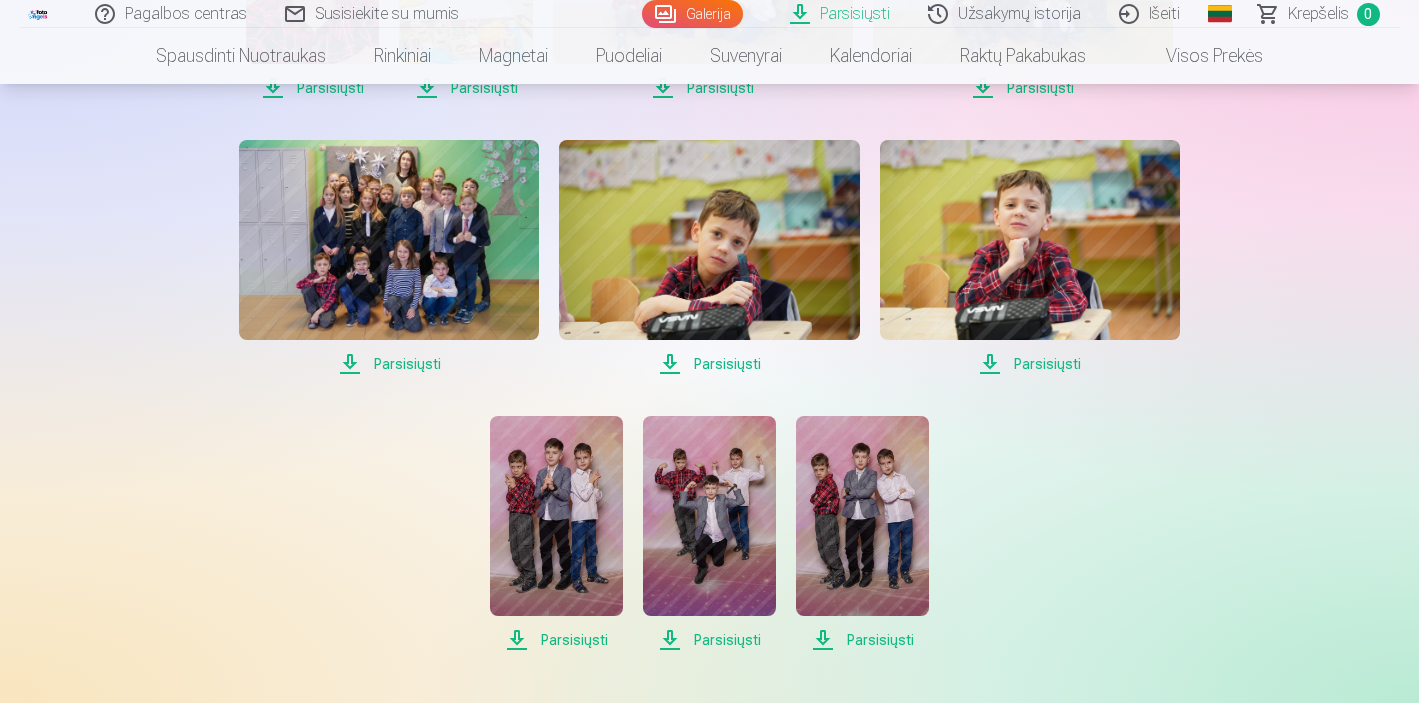scroll, scrollTop: 2024, scrollLeft: 0, axis: vertical 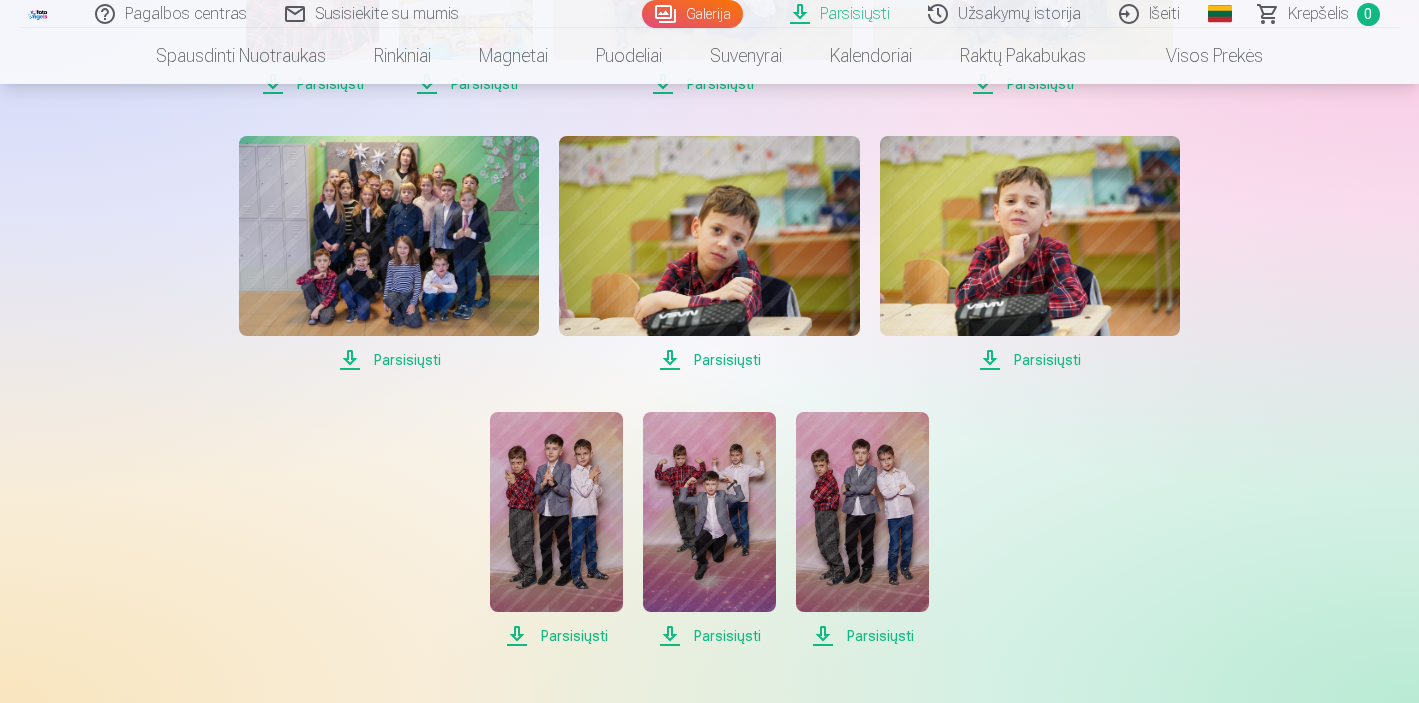 click on "Parsisiųsti" at bounding box center (556, 636) 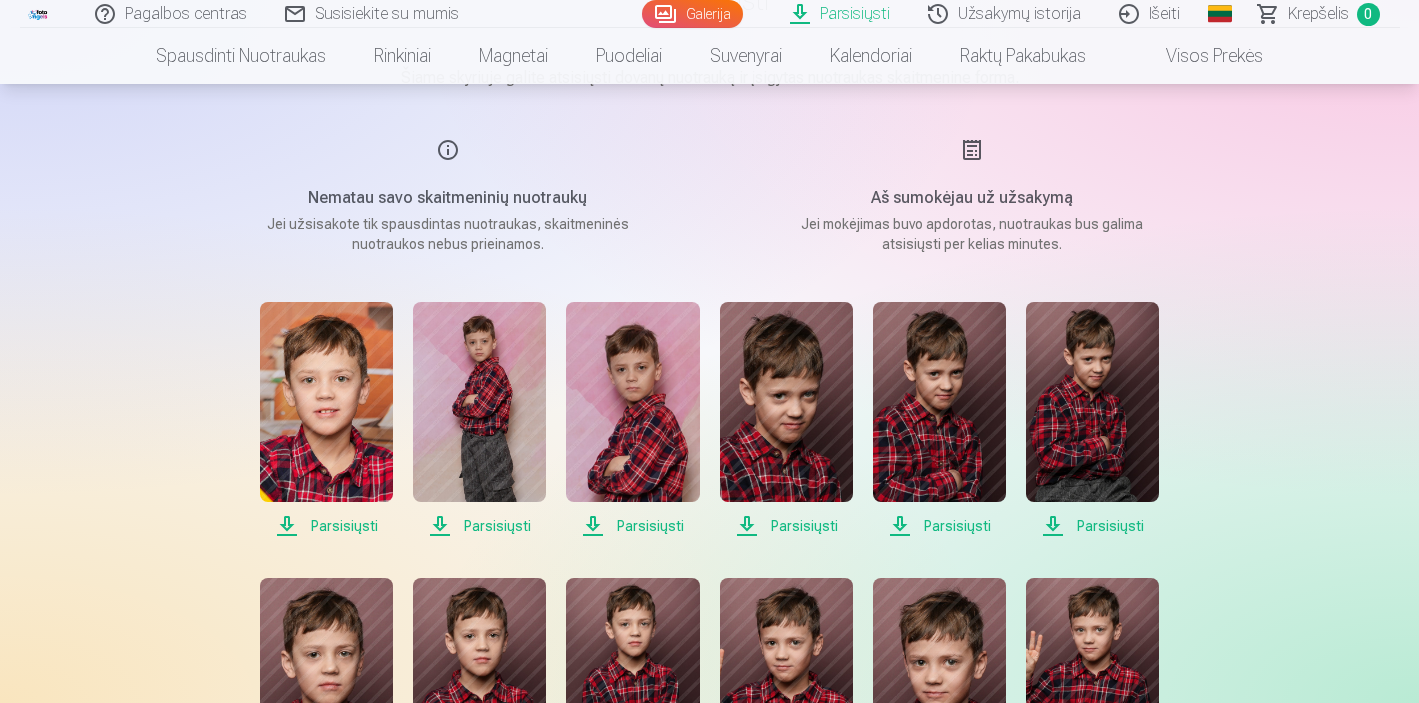 scroll, scrollTop: 0, scrollLeft: 0, axis: both 